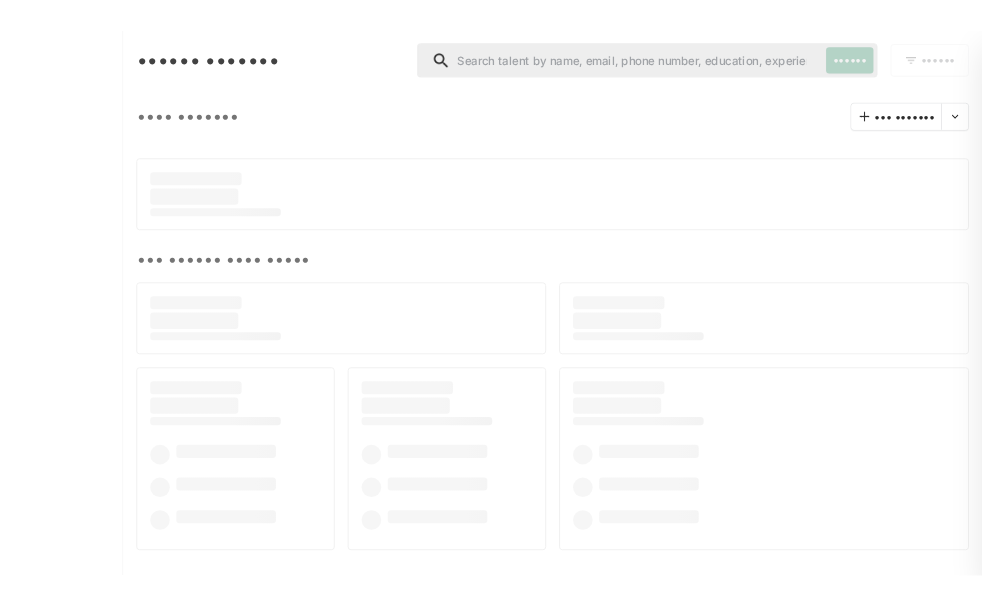 scroll, scrollTop: 0, scrollLeft: 0, axis: both 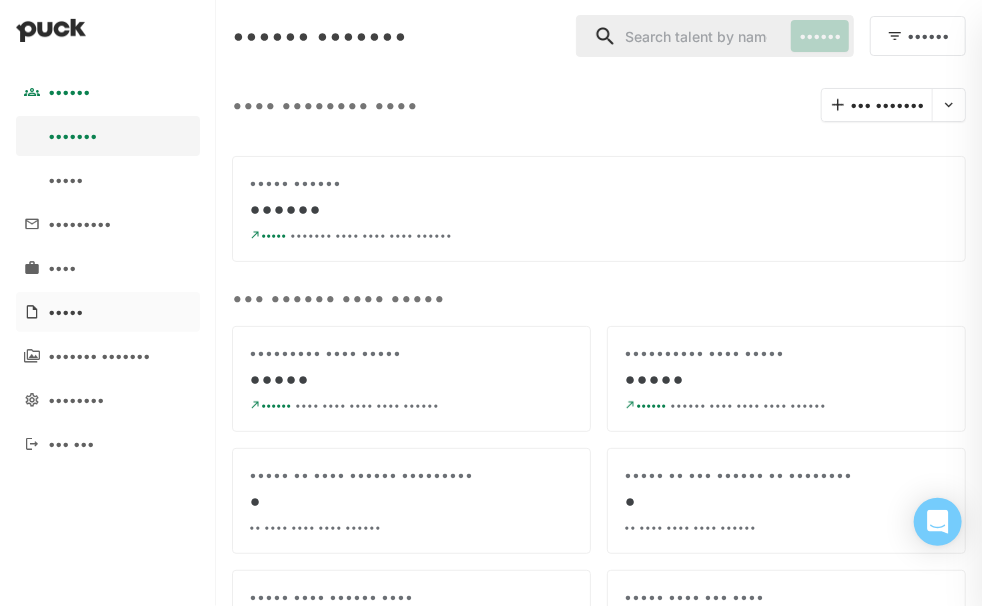 click on "•••••" at bounding box center (65, 312) 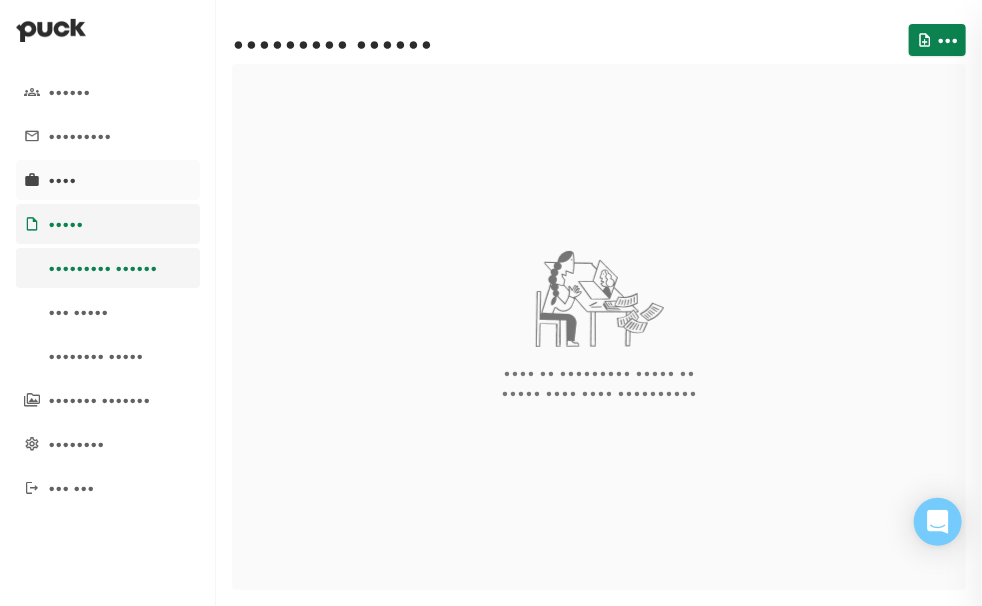 click on "••••" at bounding box center [62, 180] 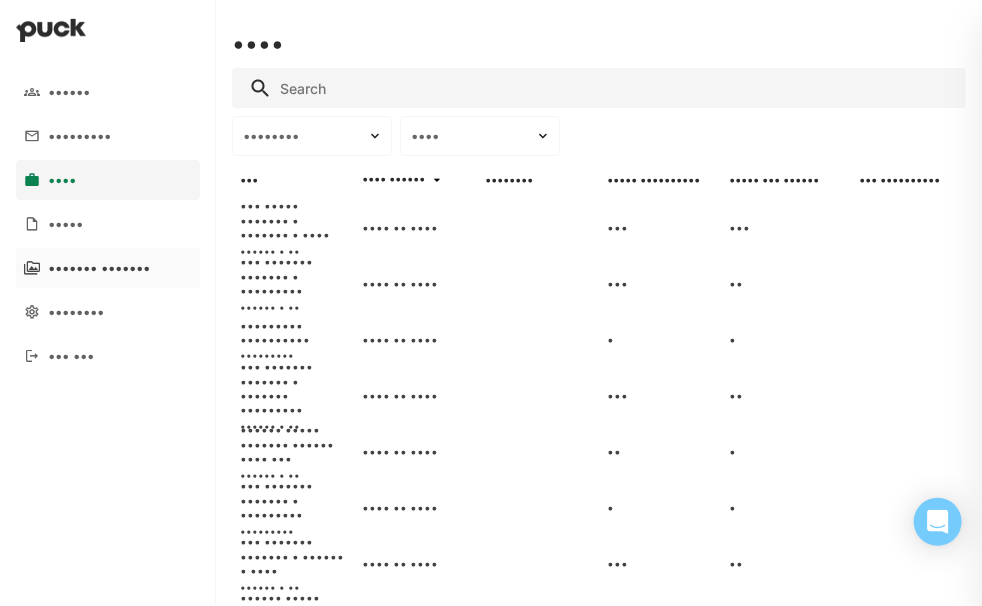click on "••••••• •••••••" at bounding box center (108, 268) 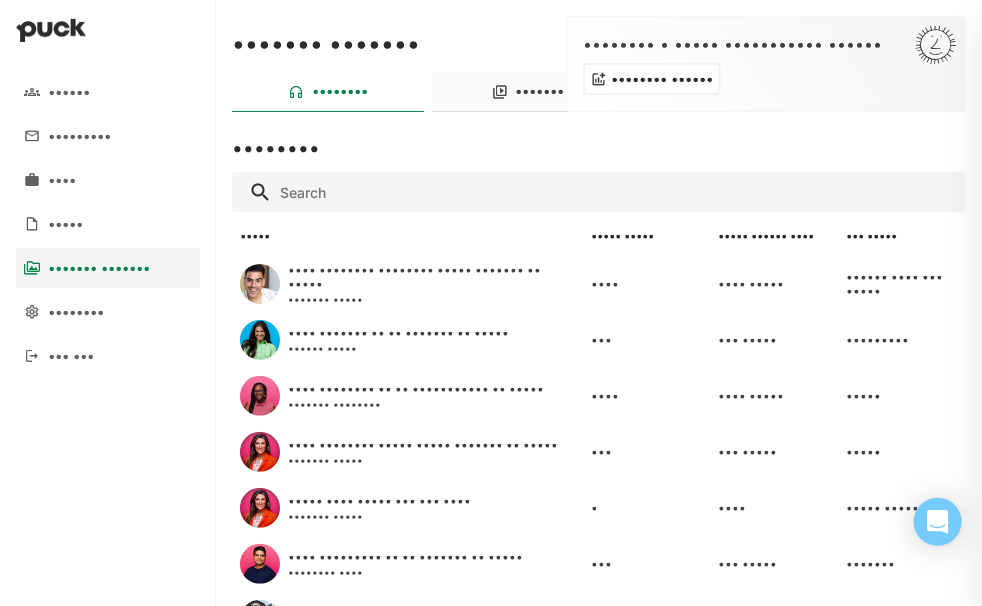 click on "•••••••" at bounding box center [528, 92] 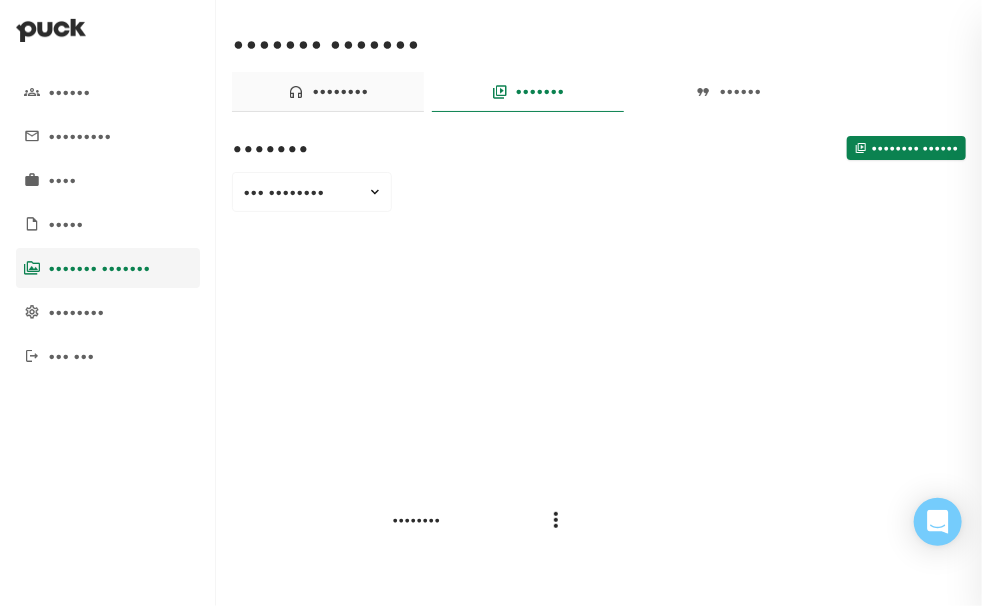 click on "••••••••" at bounding box center [328, 92] 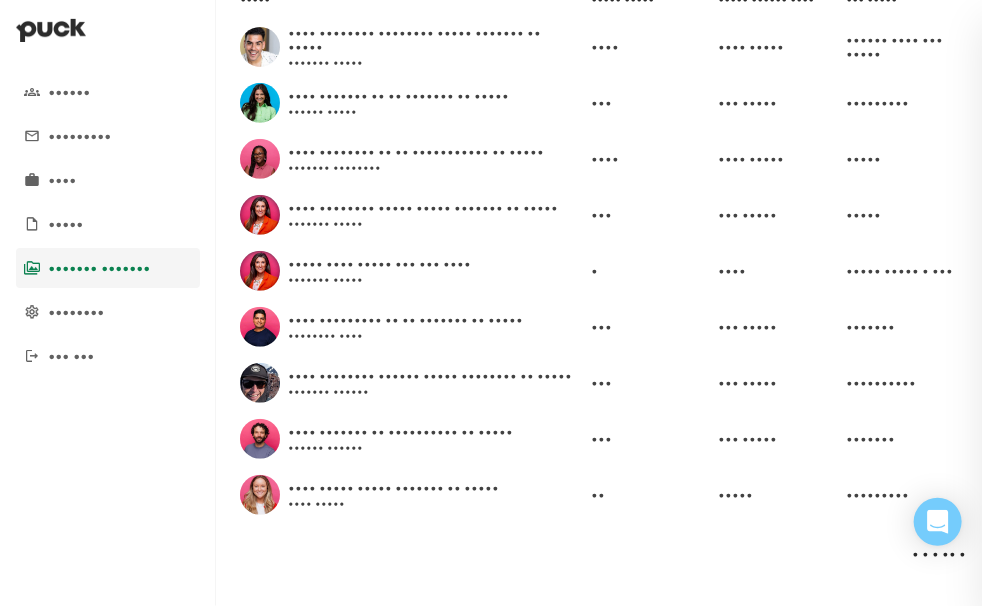 scroll, scrollTop: 234, scrollLeft: 0, axis: vertical 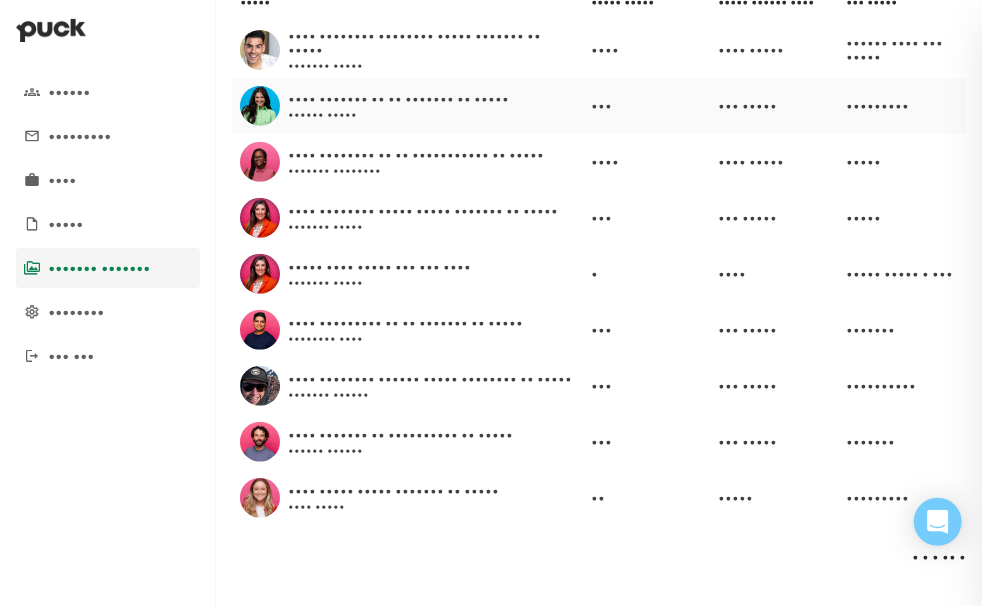 drag, startPoint x: 345, startPoint y: 95, endPoint x: 278, endPoint y: 96, distance: 67.00746 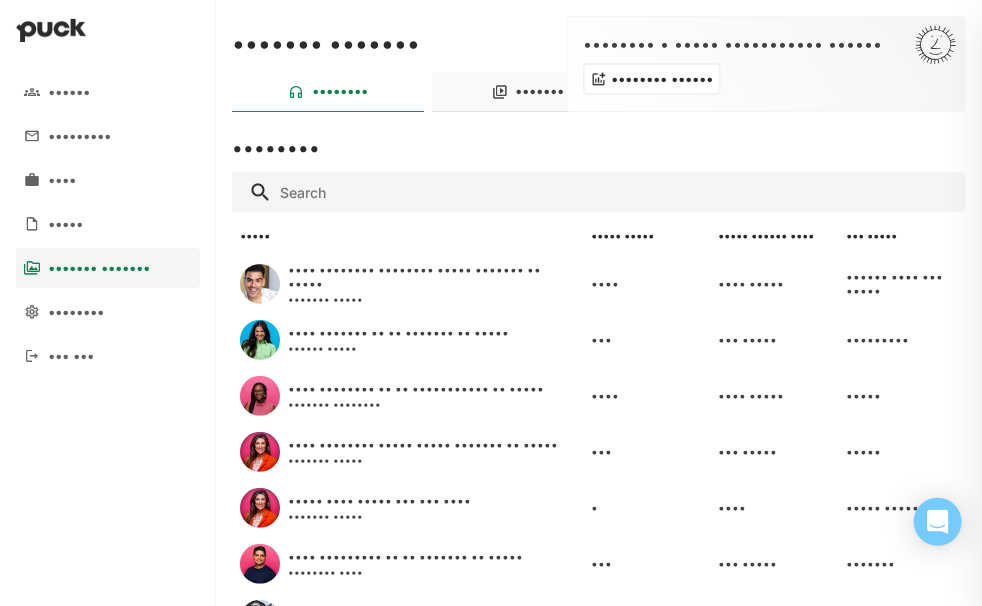 click on "•••••••" at bounding box center [540, 91] 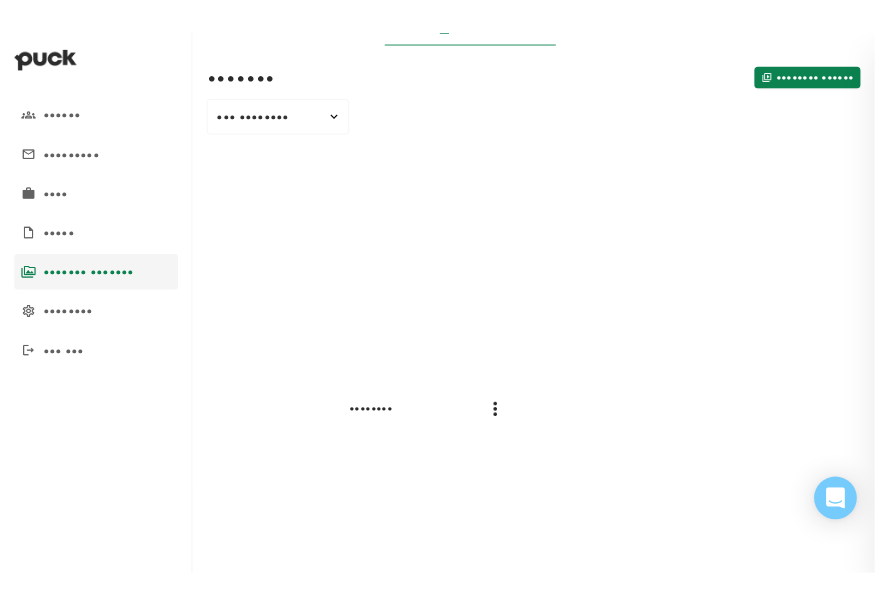 scroll, scrollTop: 96, scrollLeft: 0, axis: vertical 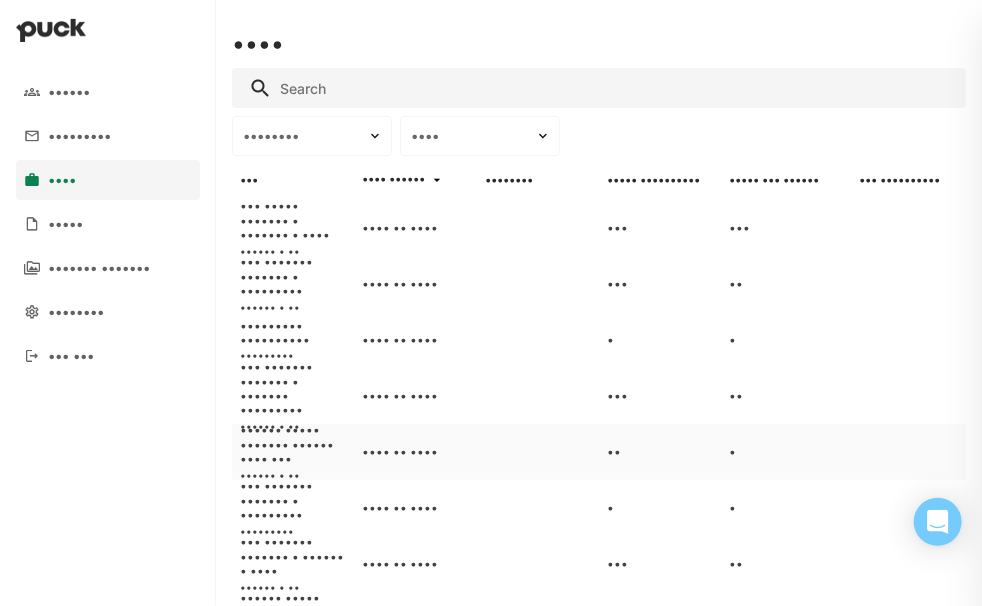 drag, startPoint x: 92, startPoint y: 441, endPoint x: 341, endPoint y: 427, distance: 249.39326 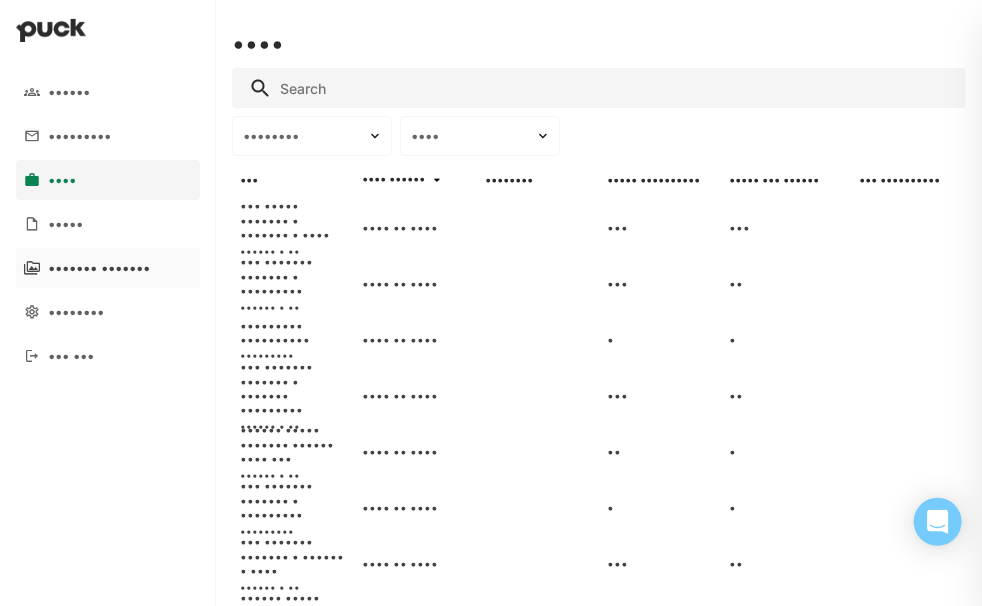 click on "••••••• •••••••" at bounding box center (99, 268) 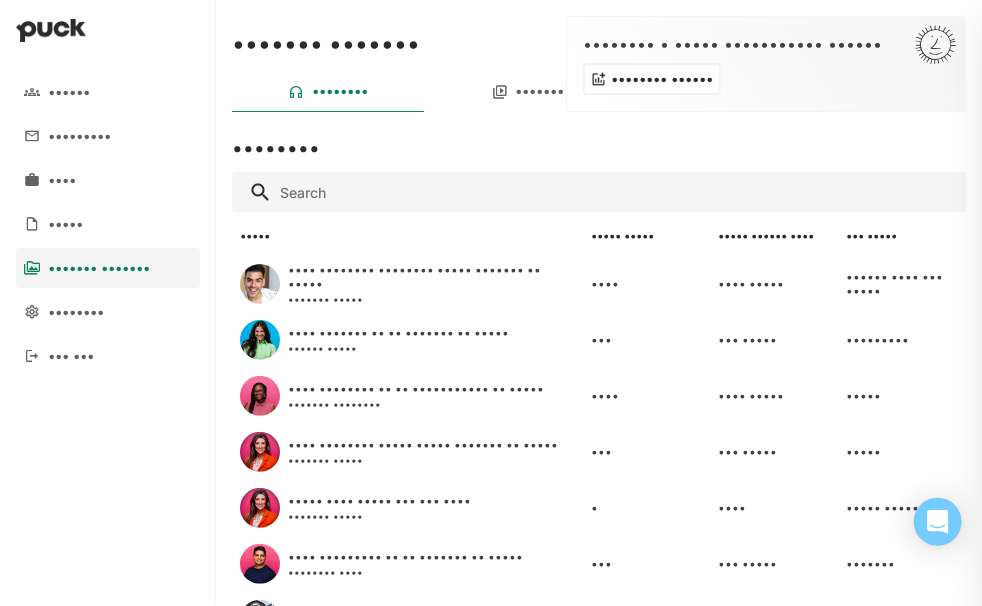 click on "•••••• ••••••••• •••• ••••• ••••••• ••••••• •••••••• ••• •••" at bounding box center [108, 303] 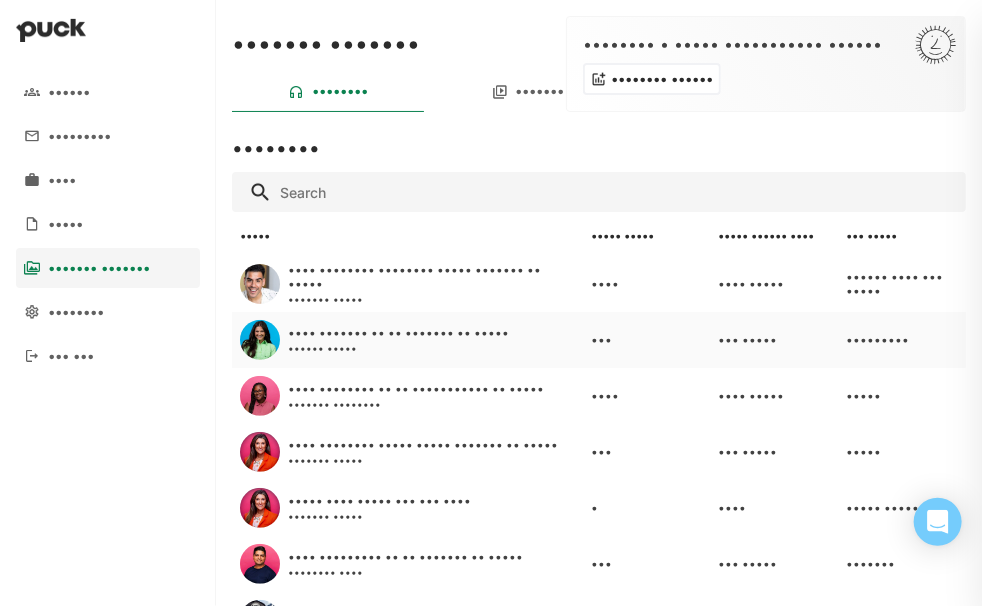 drag, startPoint x: 301, startPoint y: 336, endPoint x: 258, endPoint y: 334, distance: 43.046486 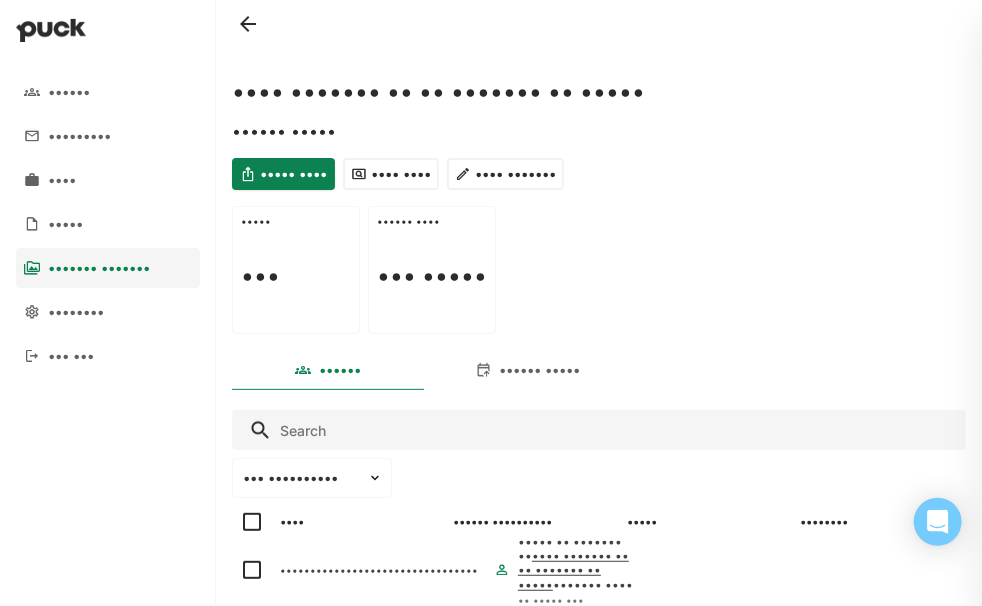 click on "•••• ••••" at bounding box center (391, 174) 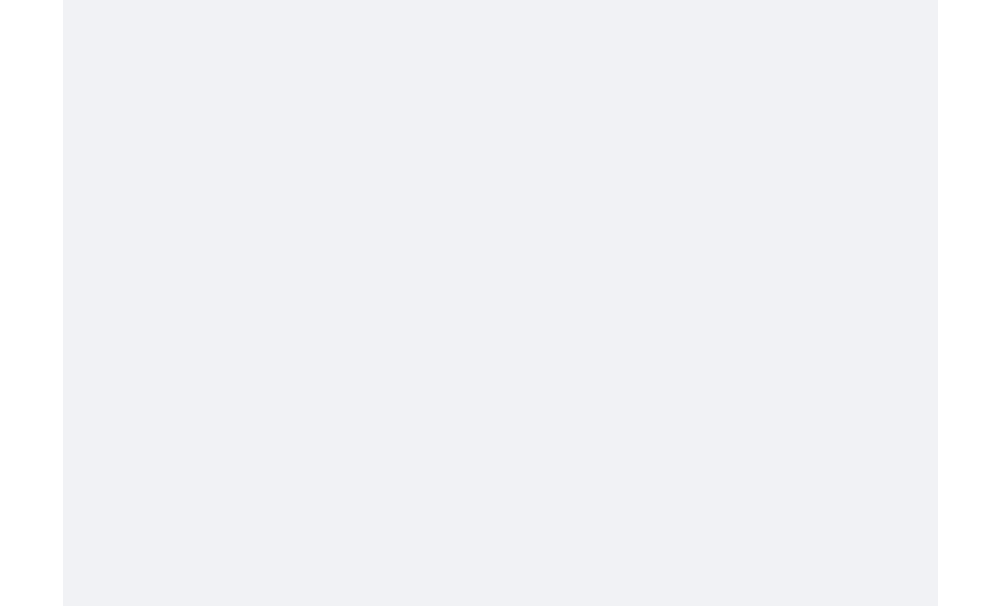 scroll, scrollTop: 0, scrollLeft: 0, axis: both 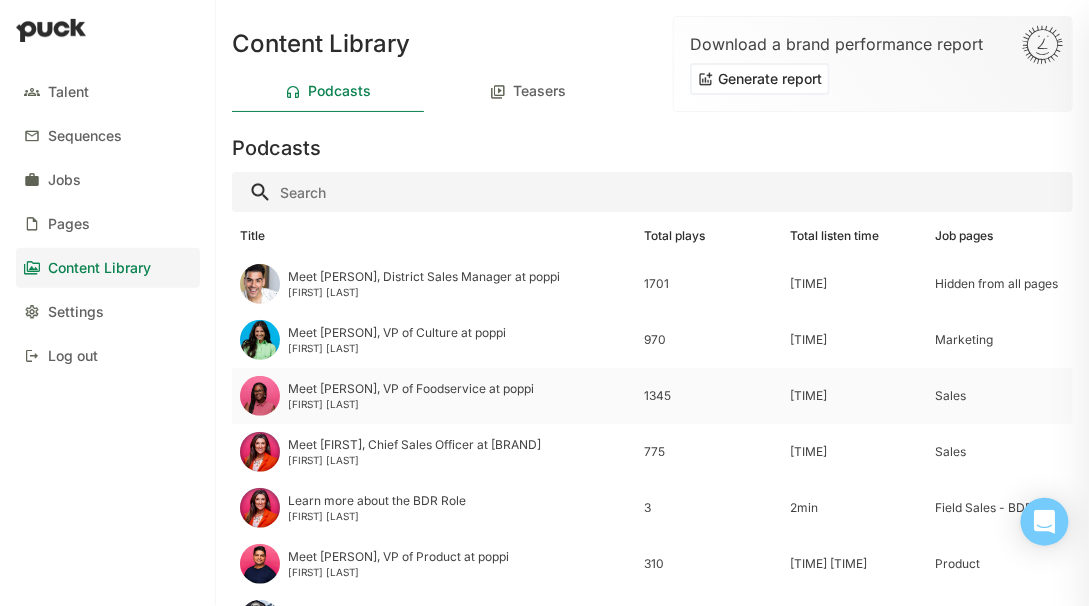 click on "[FIRST] [LAST]" at bounding box center (424, 292) 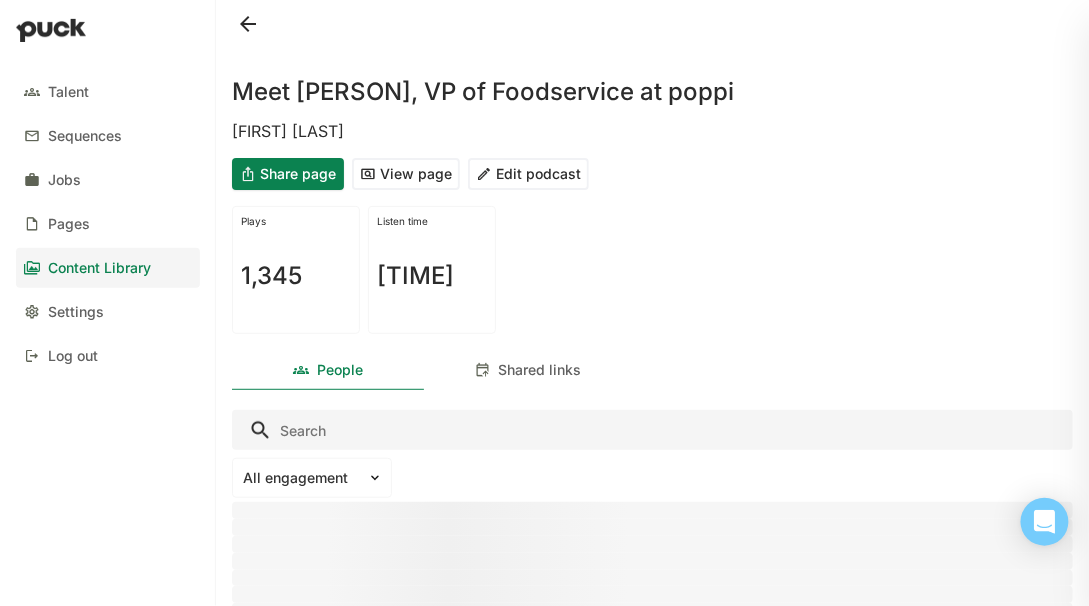 click on "View page" at bounding box center (406, 174) 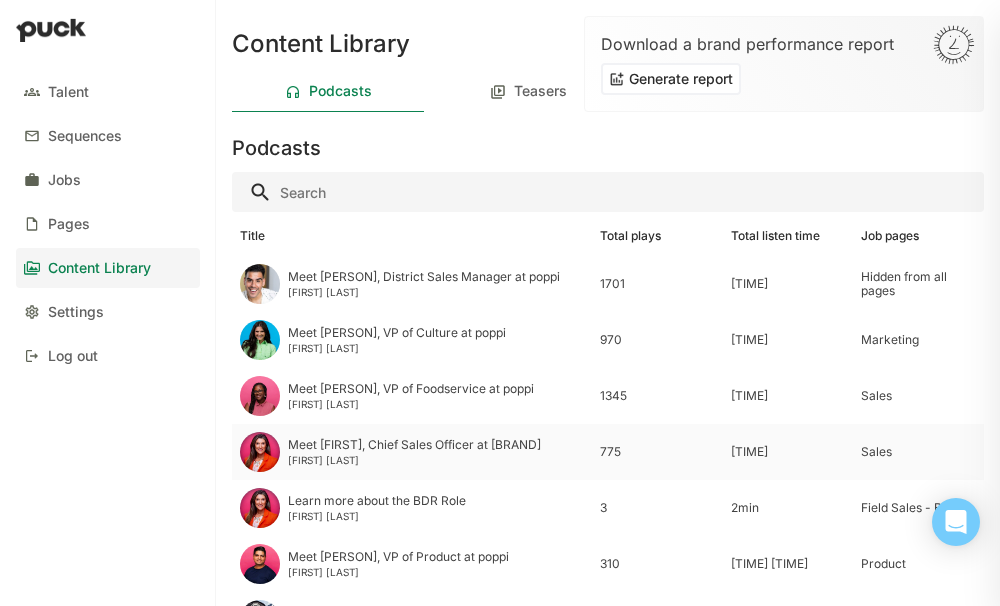 click on "Meet [FIRST], Chief Sales Officer at [BRAND]" at bounding box center [424, 277] 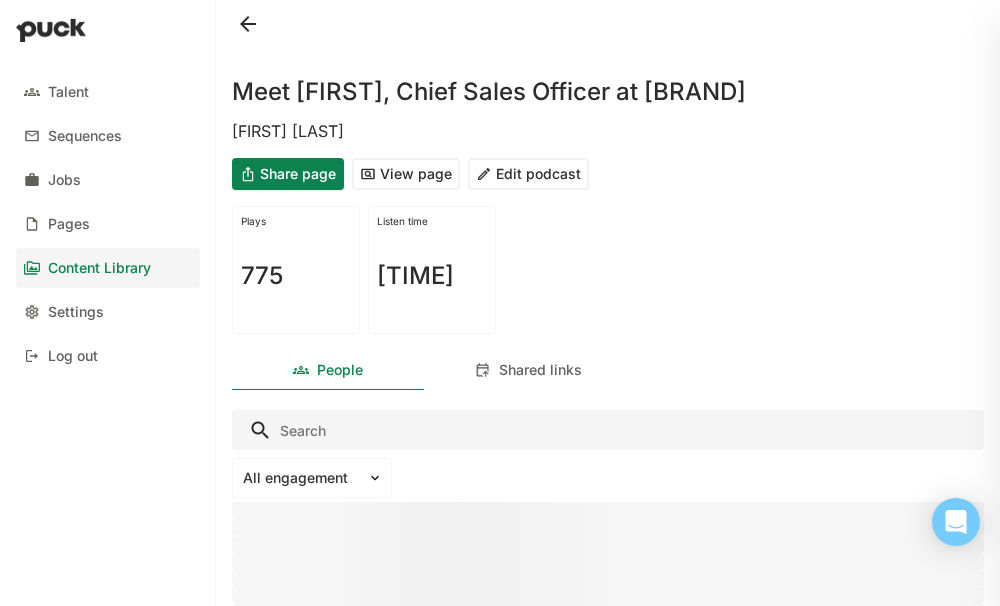 click on "View page" at bounding box center [406, 174] 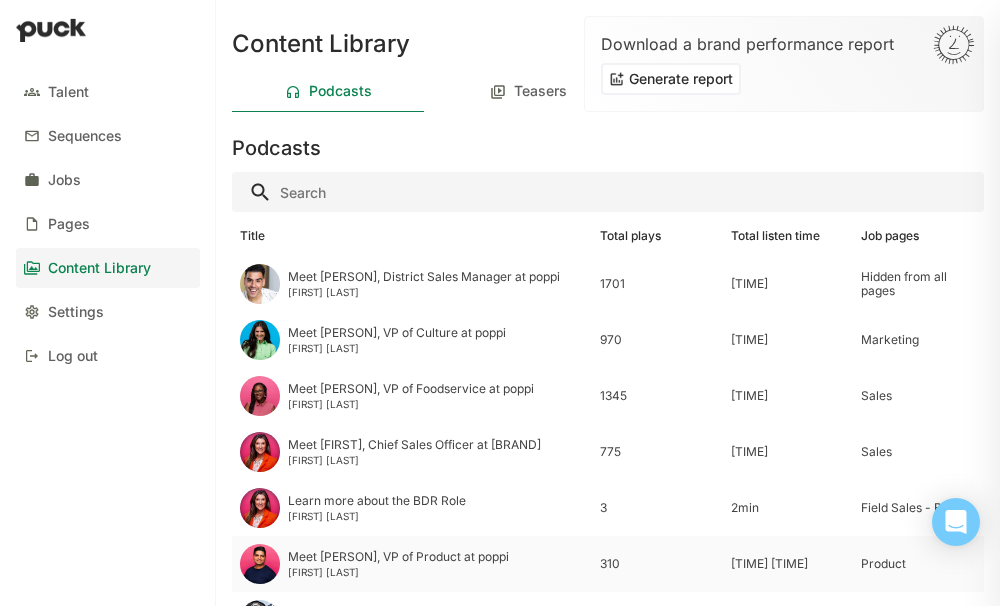 click on "[FIRST] [LAST]" at bounding box center (424, 292) 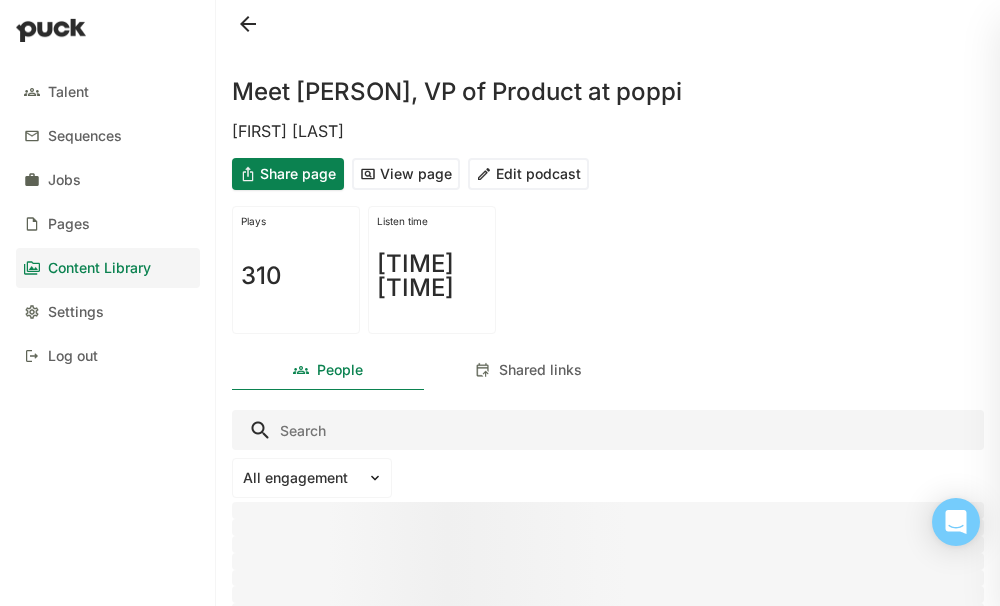 click on "View page" at bounding box center [406, 174] 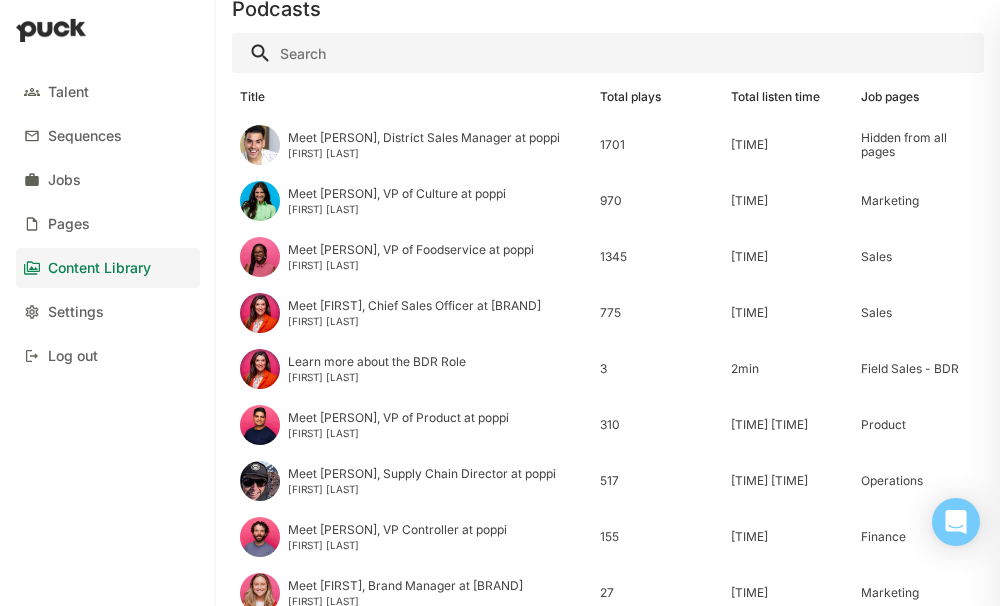 scroll, scrollTop: 179, scrollLeft: 0, axis: vertical 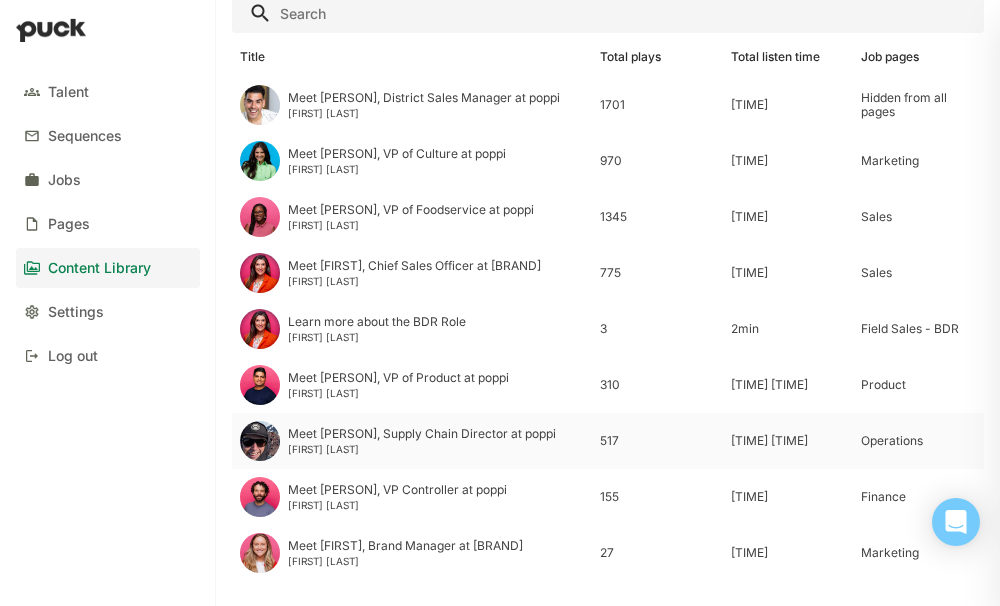 click on "[FIRST] [LAST]" at bounding box center (424, 113) 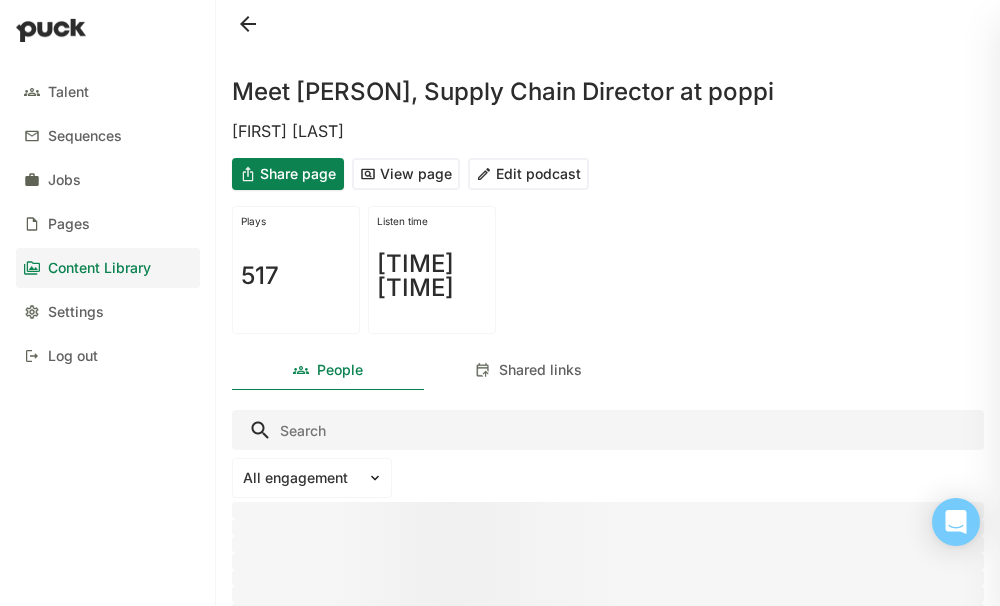 click on "View page" at bounding box center (406, 174) 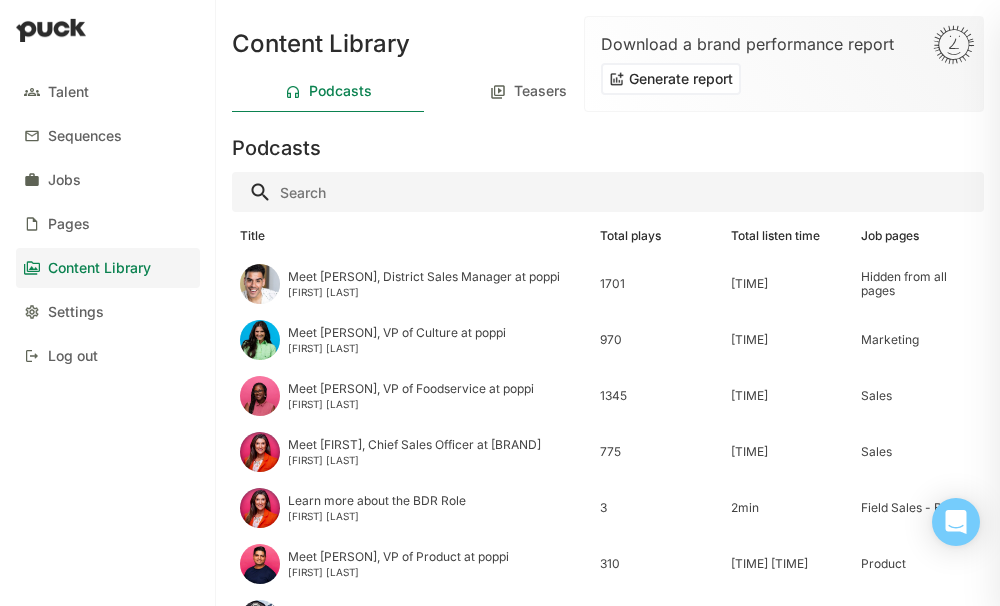 scroll, scrollTop: 260, scrollLeft: 0, axis: vertical 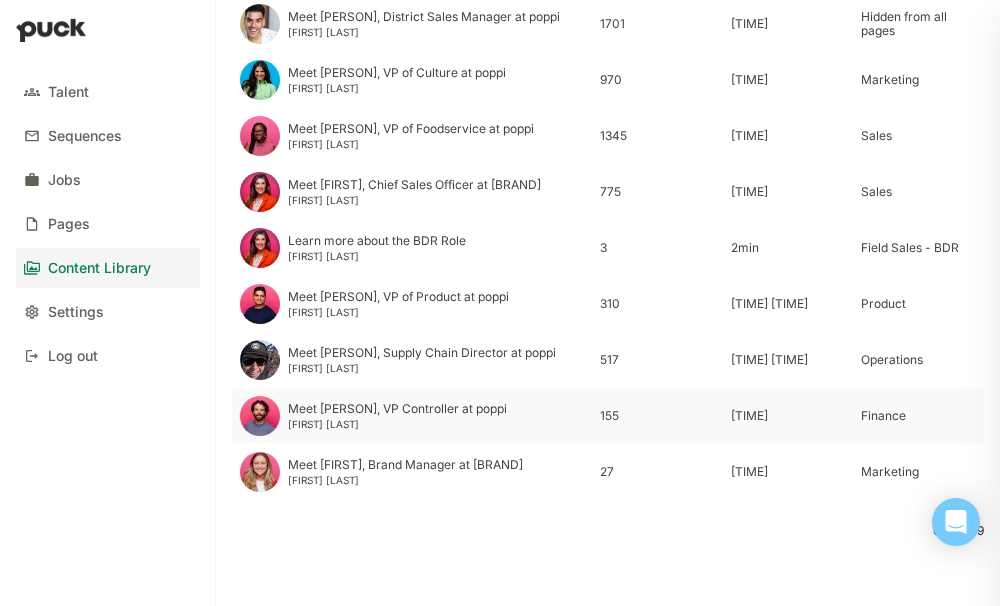 click on "Meet [PERSON], VP Controller at poppi" at bounding box center [424, 17] 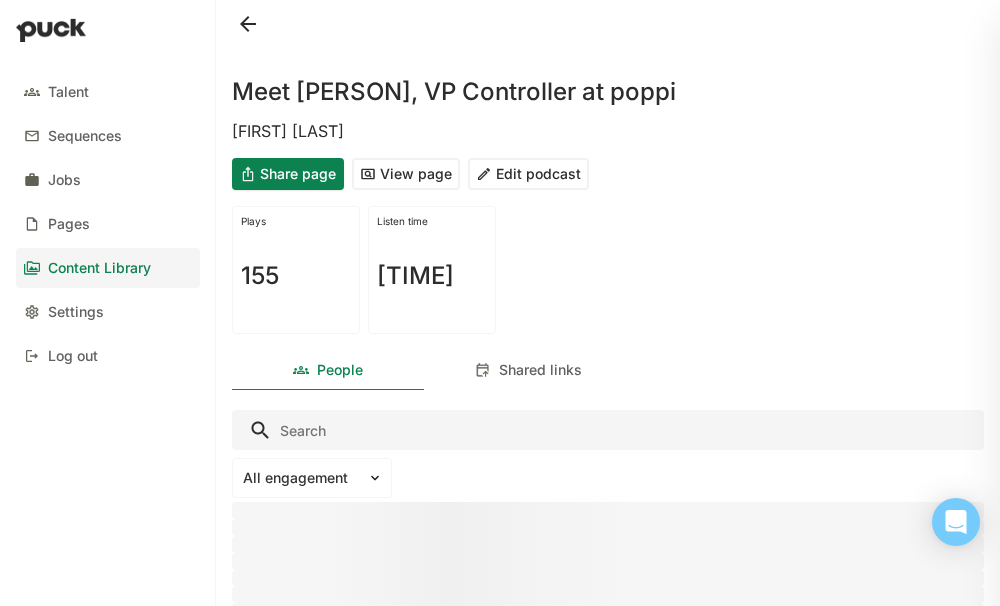 click on "View page" at bounding box center (406, 174) 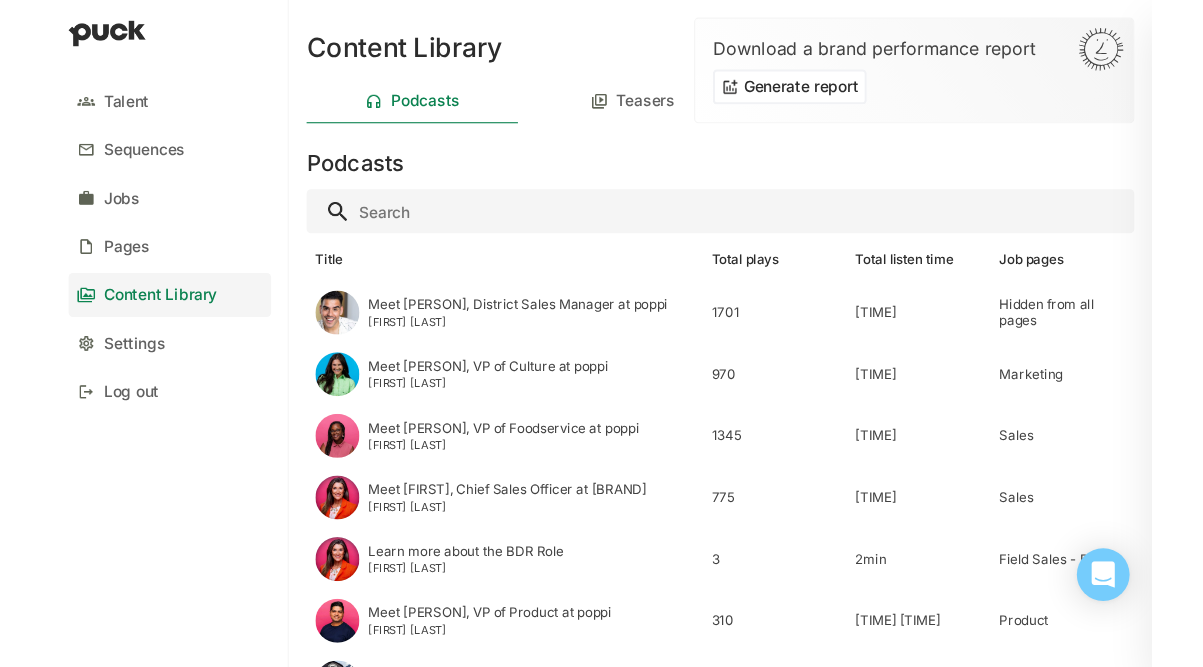 scroll, scrollTop: 260, scrollLeft: 0, axis: vertical 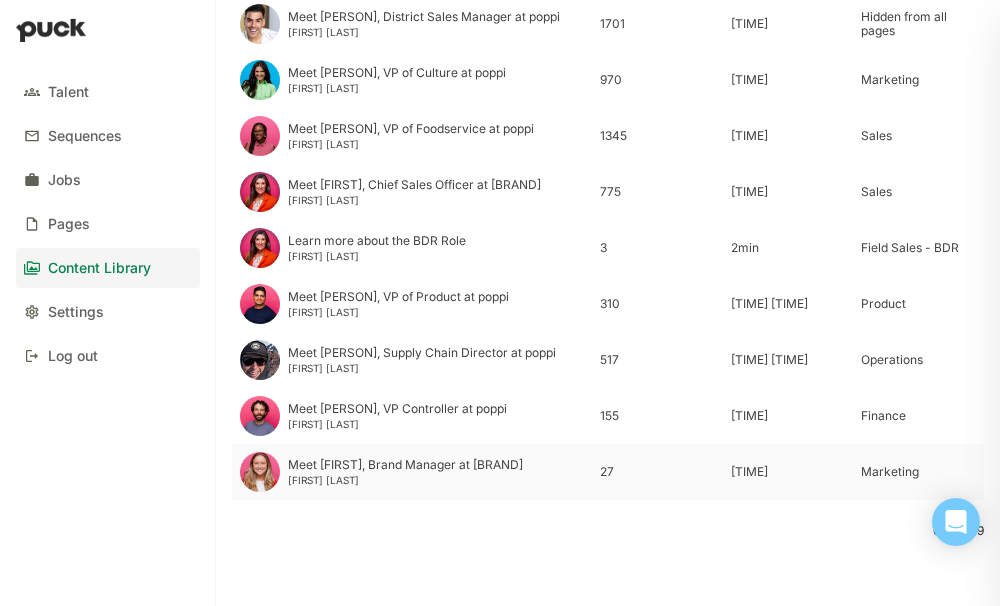 click on "[FIRST] [LAST]" at bounding box center [424, 32] 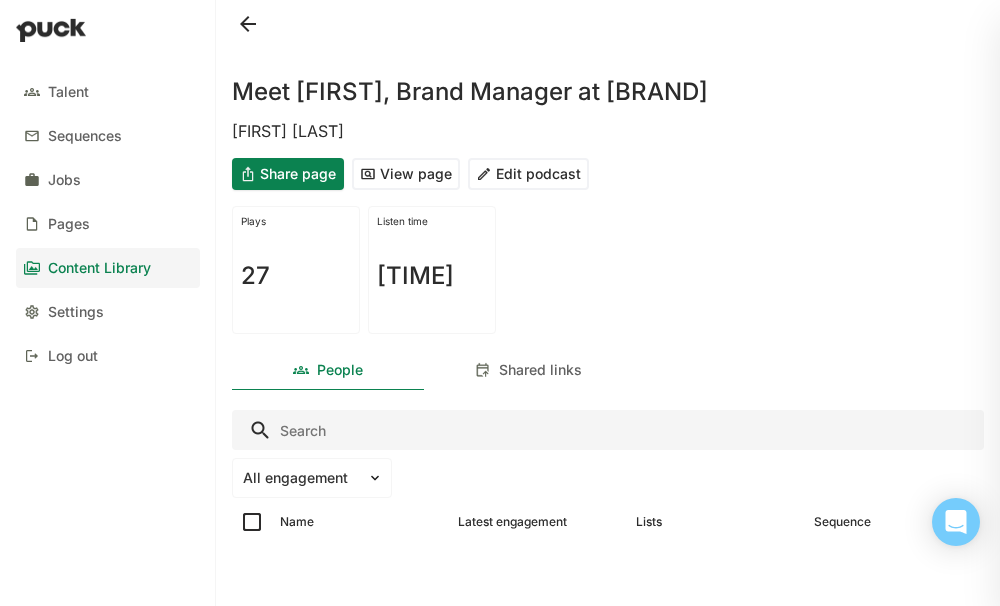click on "View page" at bounding box center [406, 174] 